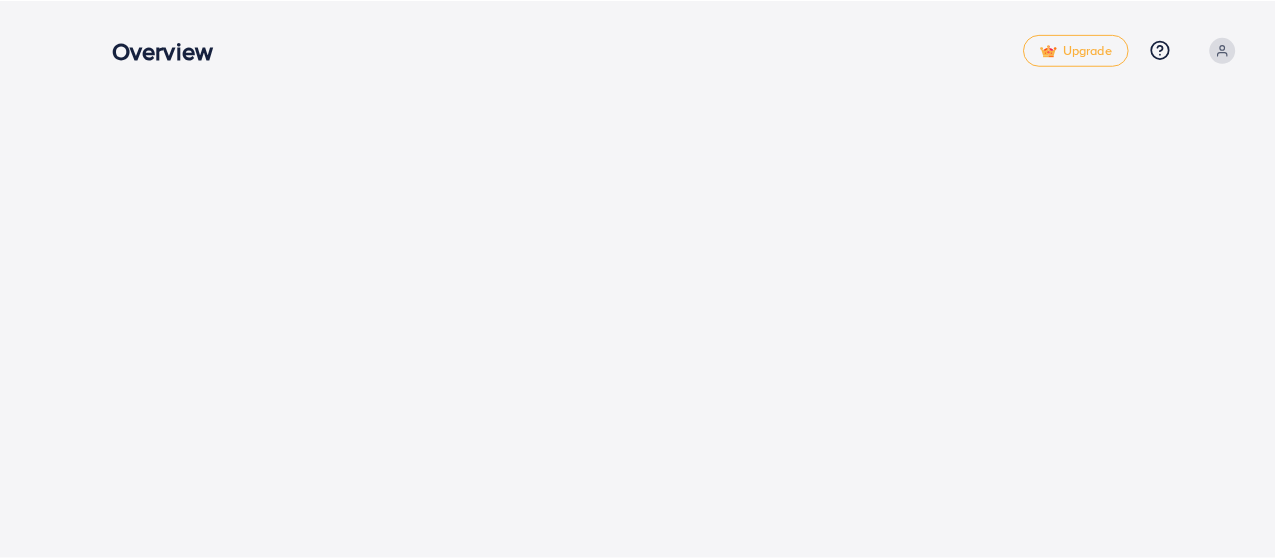 scroll, scrollTop: 0, scrollLeft: 0, axis: both 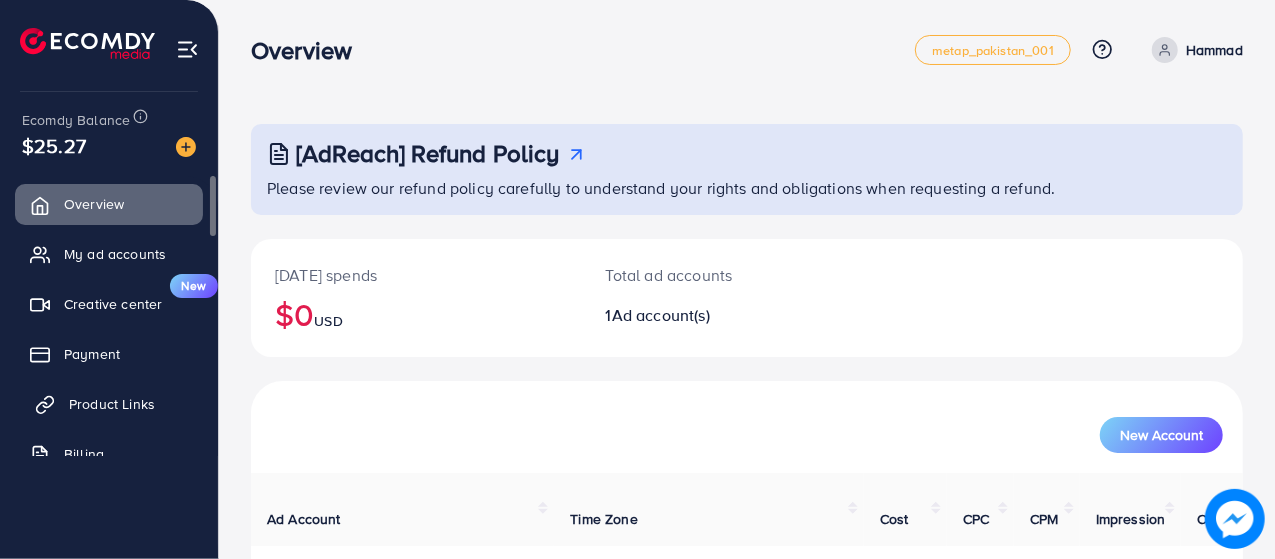 click on "Product Links" at bounding box center (112, 404) 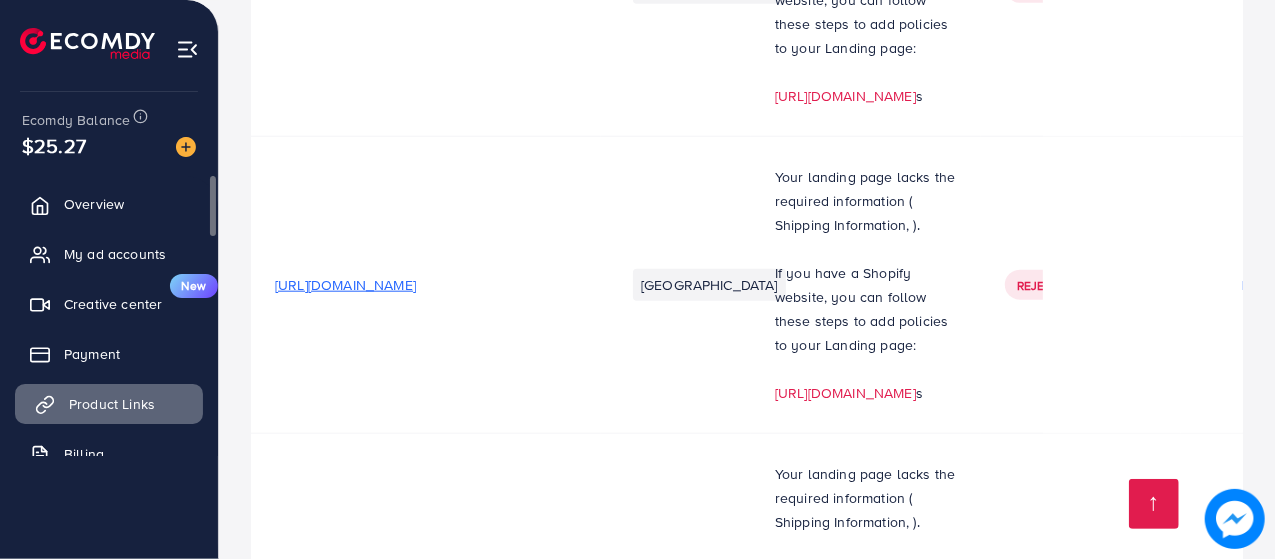 scroll, scrollTop: 13652, scrollLeft: 0, axis: vertical 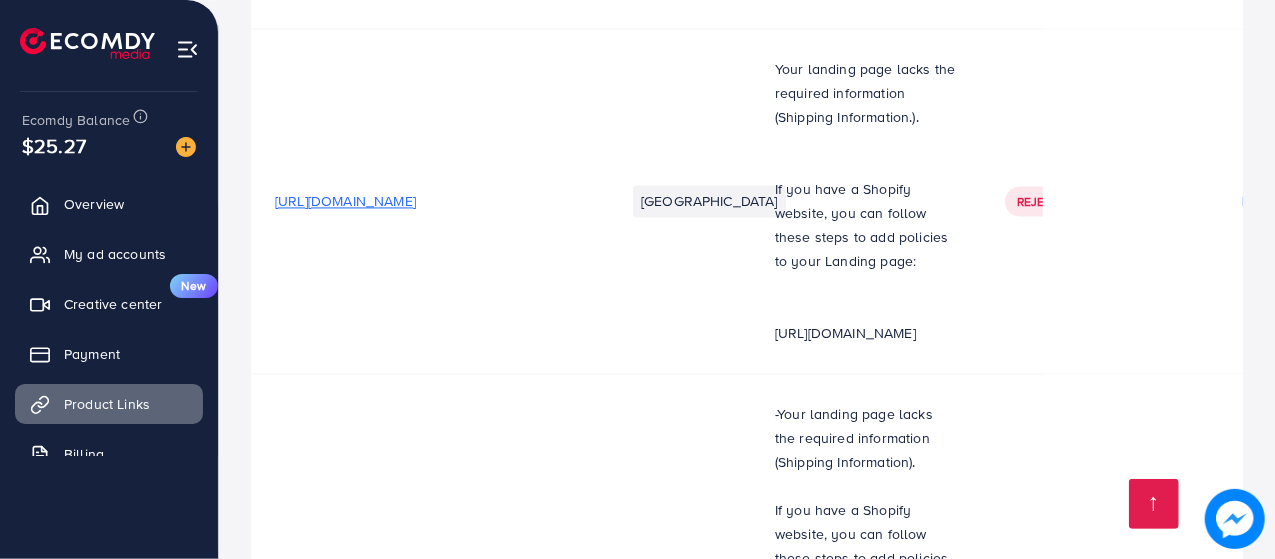 click on "[URL][DOMAIN_NAME]›products›silver-crest-multi-functional-2-in-1-blender-2l-sc-1589" at bounding box center [545, 1676] 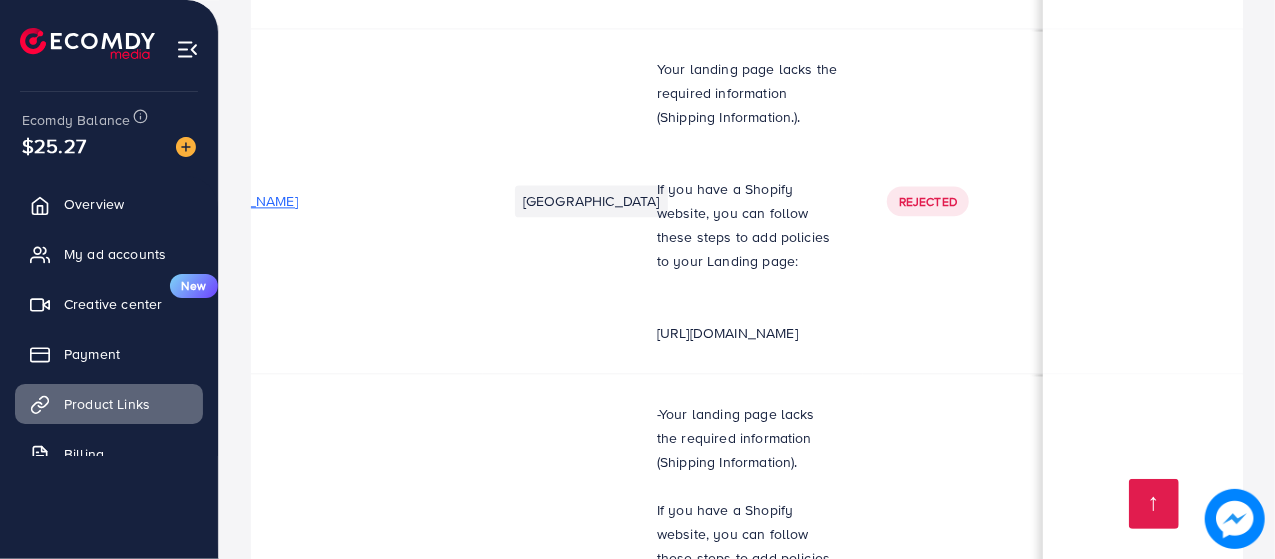 scroll, scrollTop: 0, scrollLeft: 0, axis: both 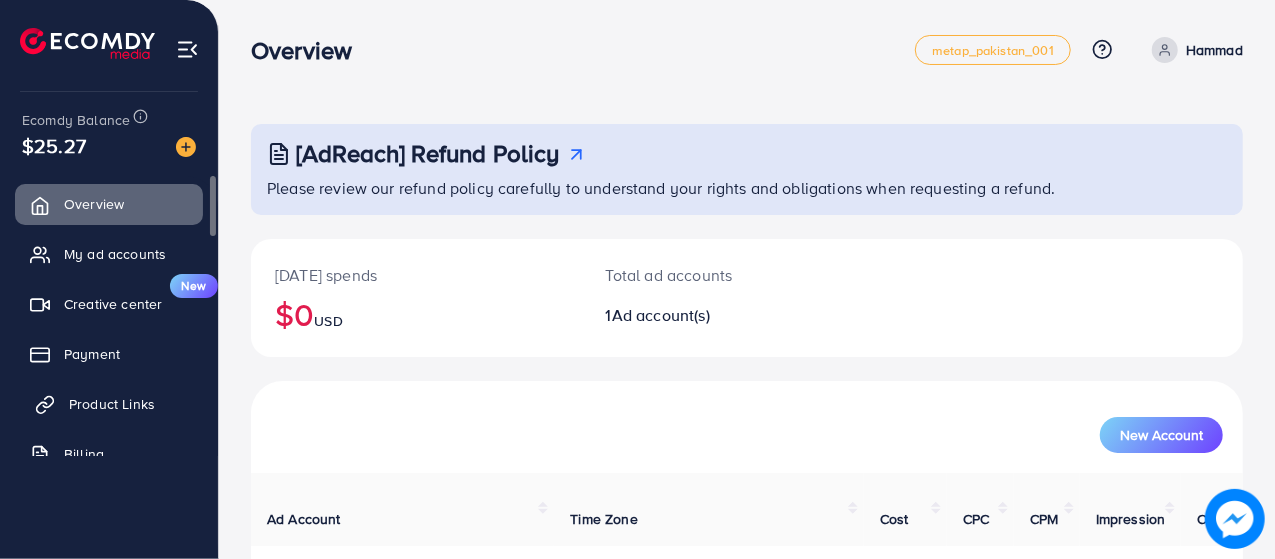 click on "Product Links" at bounding box center (112, 404) 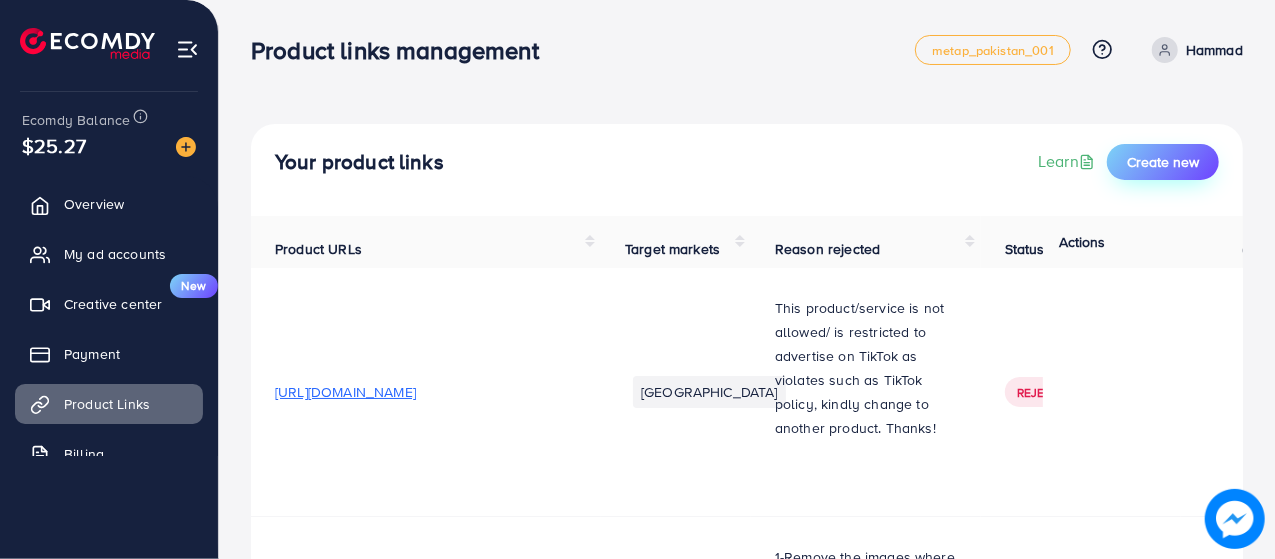 click on "Create new" at bounding box center (1163, 162) 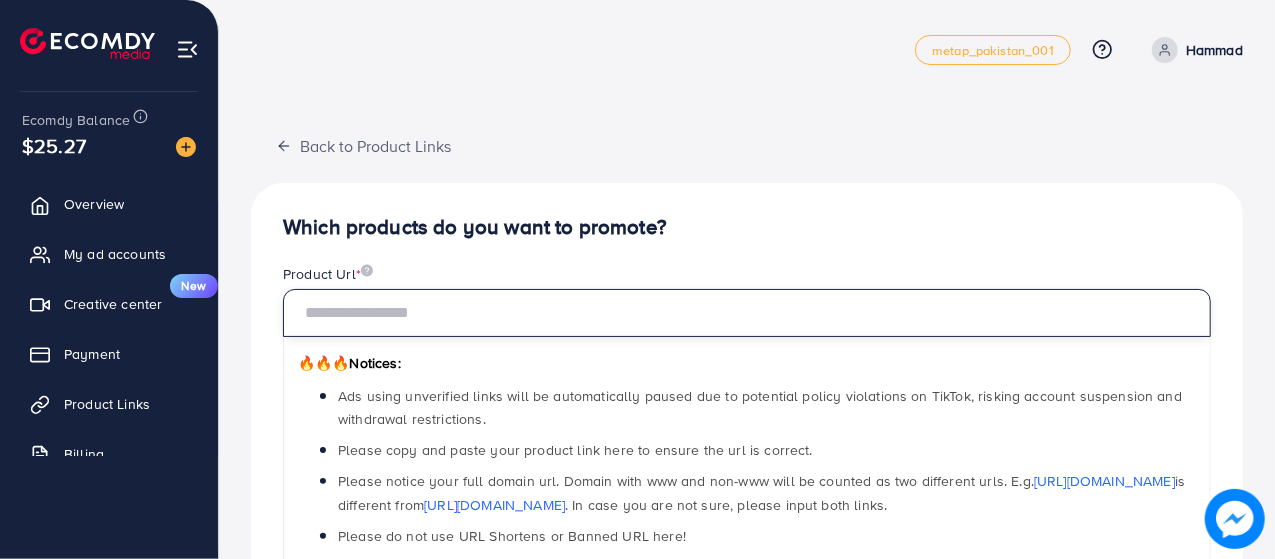 click at bounding box center (747, 313) 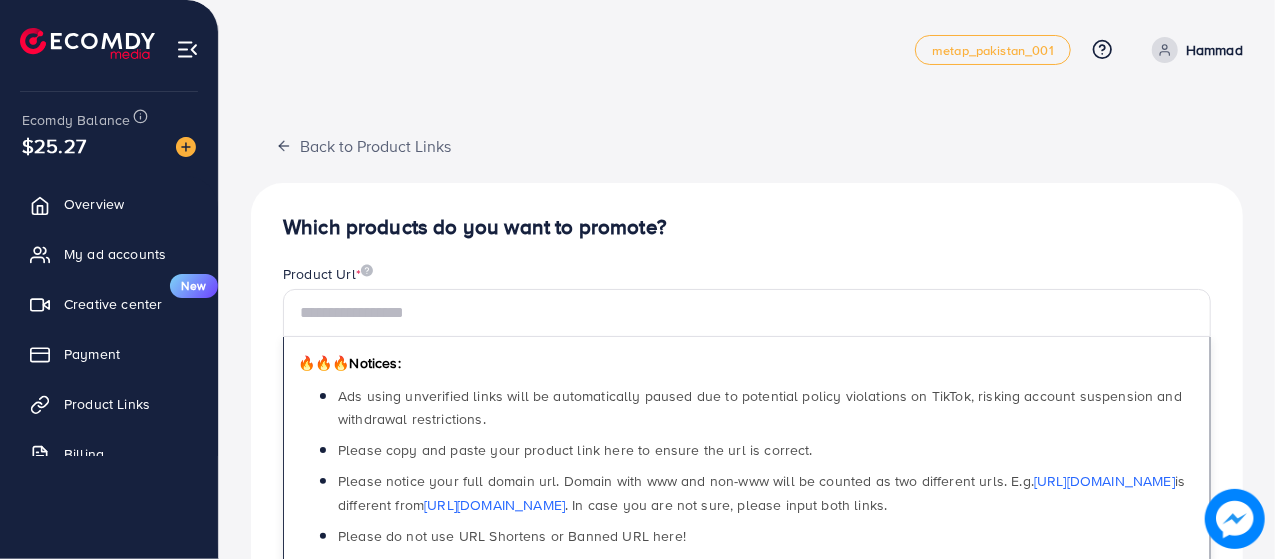 click on "Which products do you want to promote?" at bounding box center [747, 227] 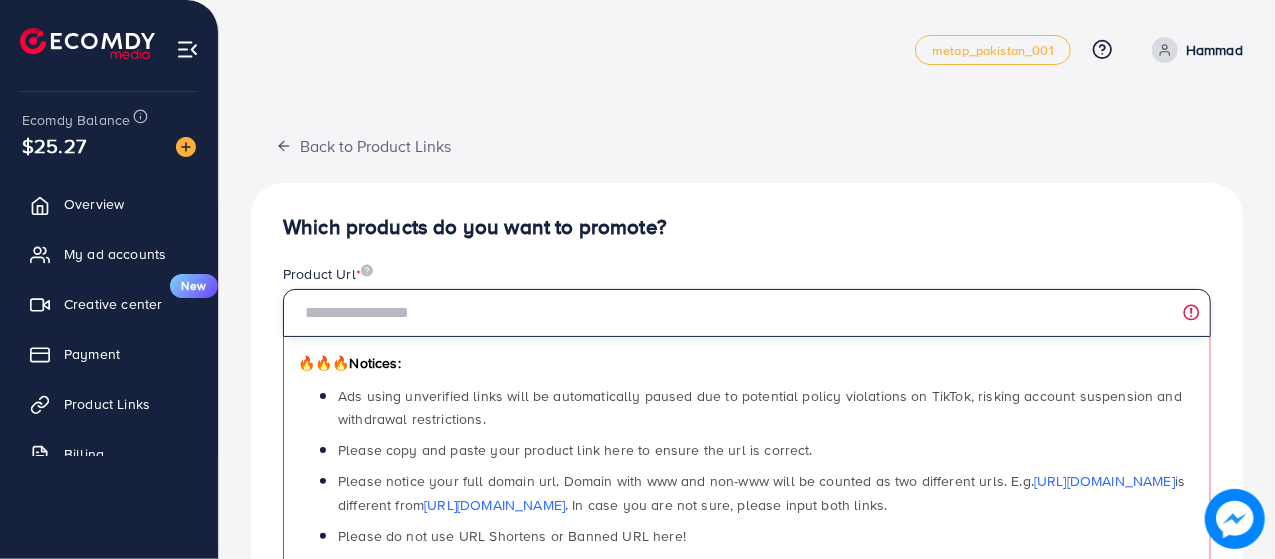 click at bounding box center [747, 313] 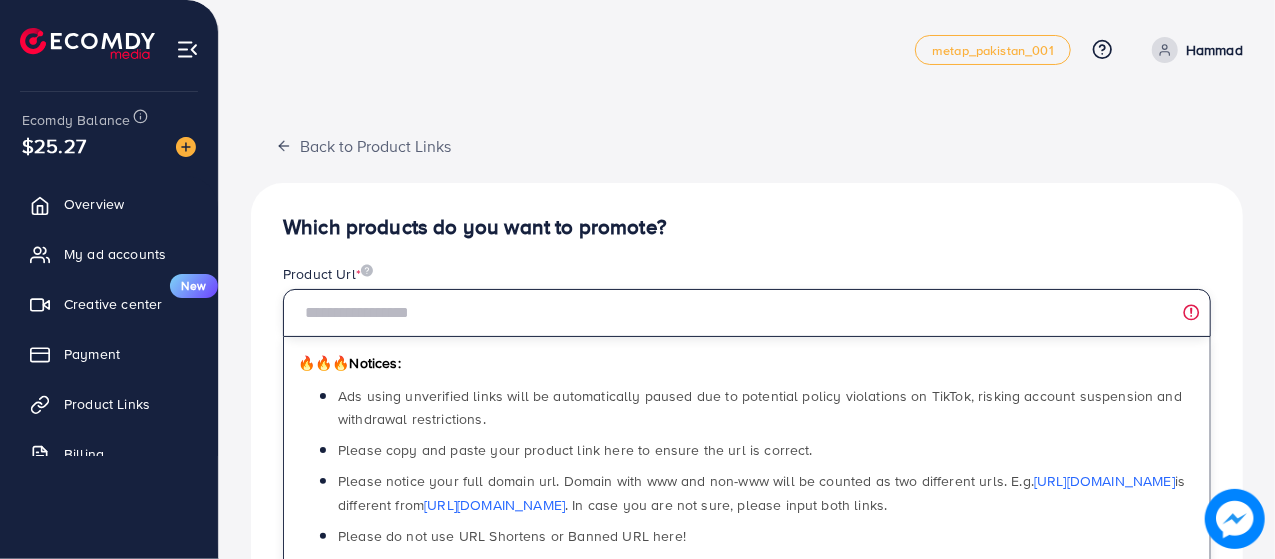 paste on "**********" 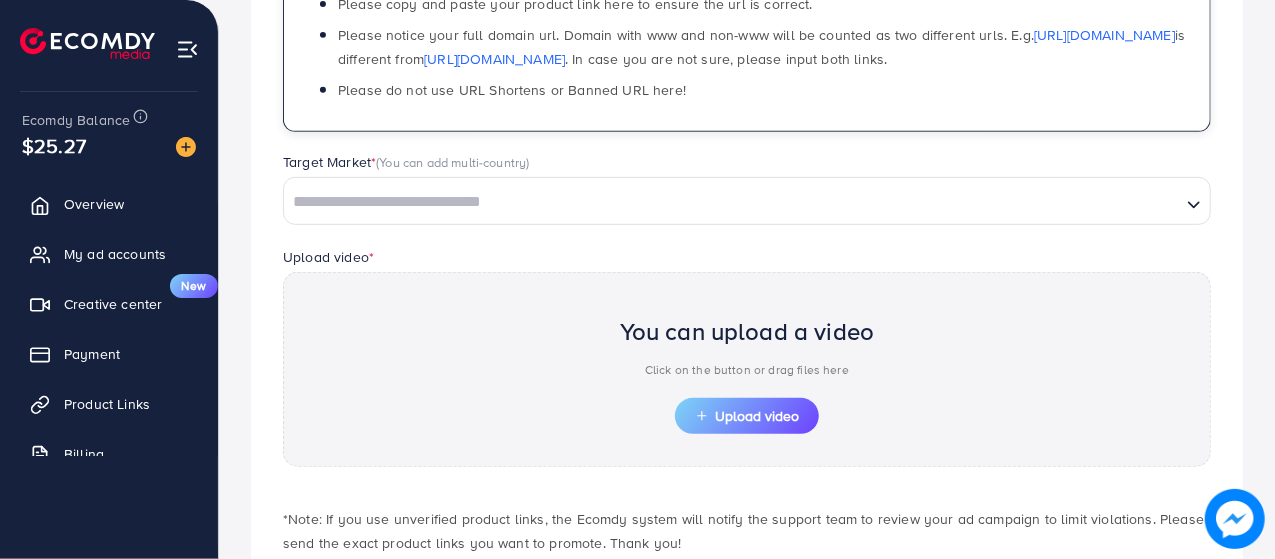 scroll, scrollTop: 438, scrollLeft: 0, axis: vertical 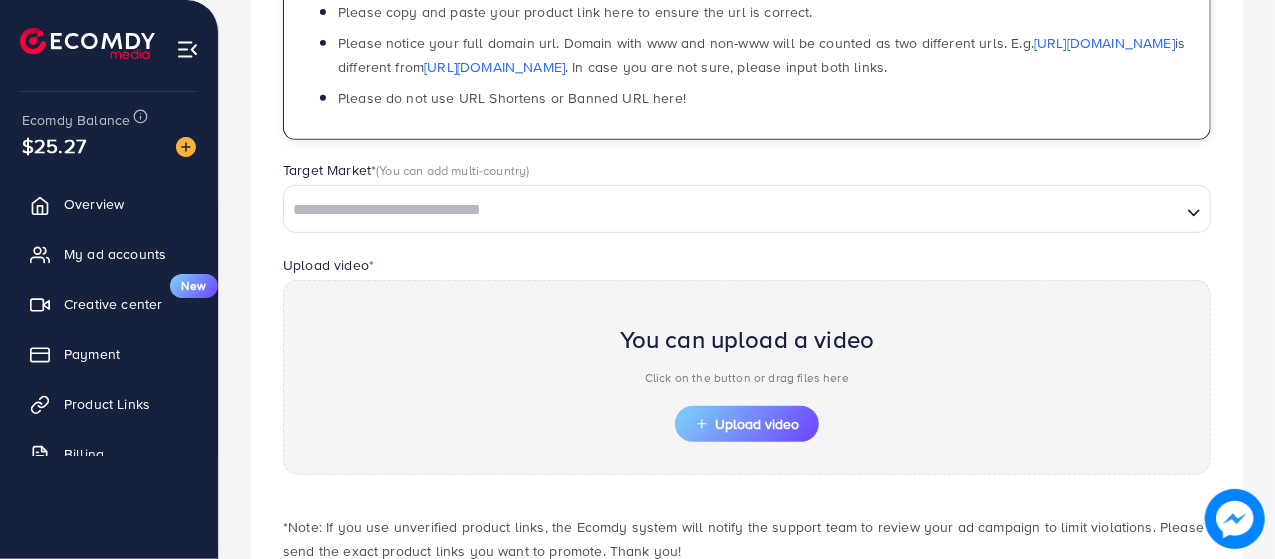 type on "**********" 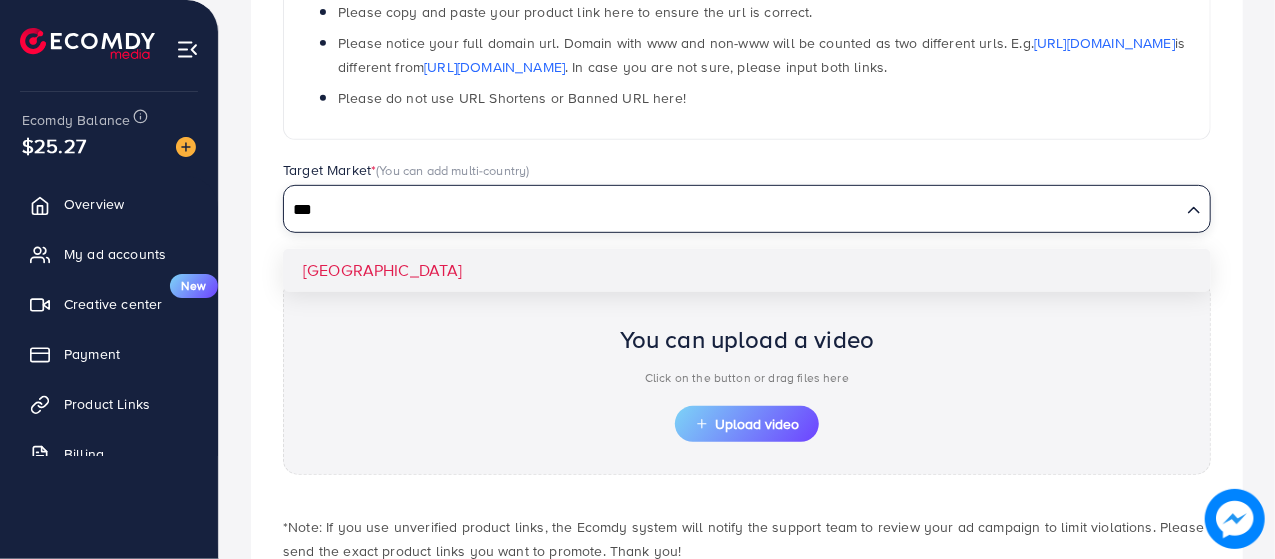 type on "***" 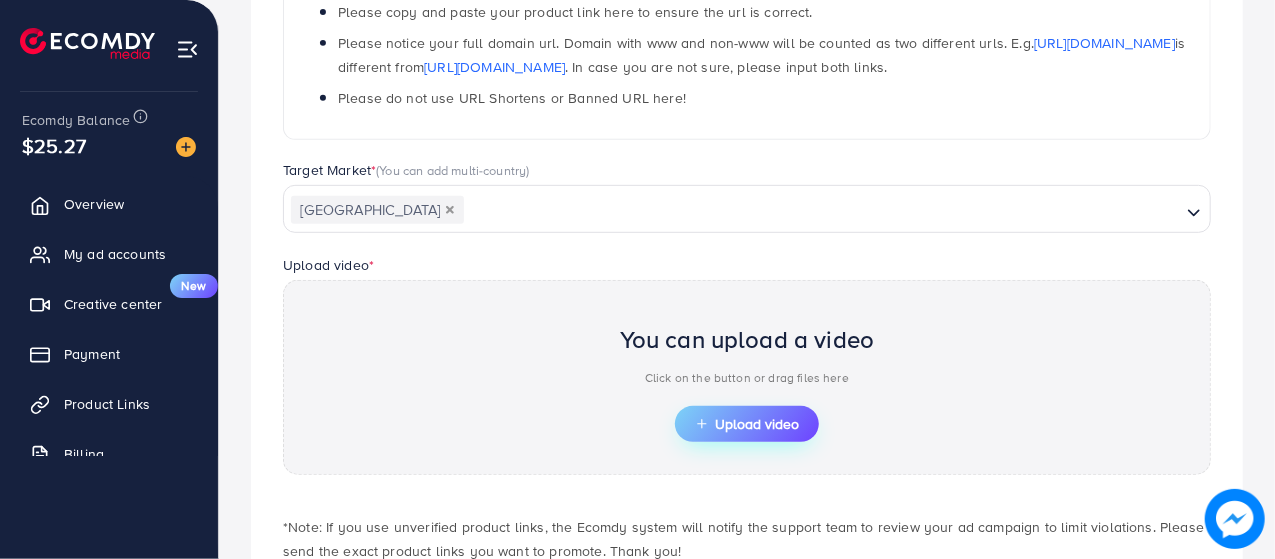 click on "Upload video" at bounding box center [747, 424] 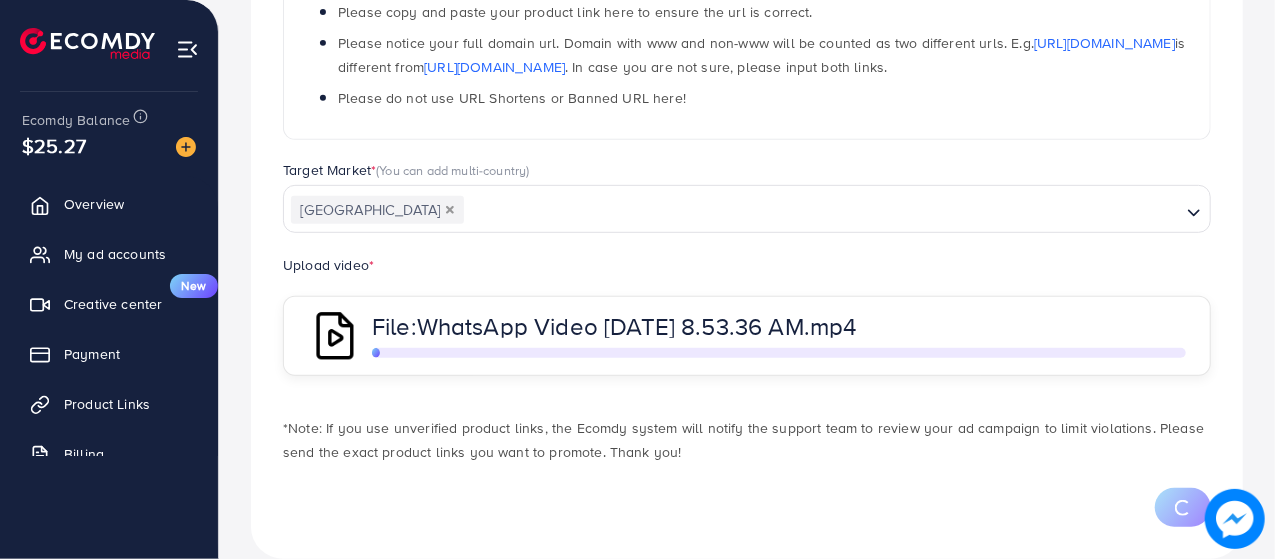 scroll, scrollTop: 466, scrollLeft: 0, axis: vertical 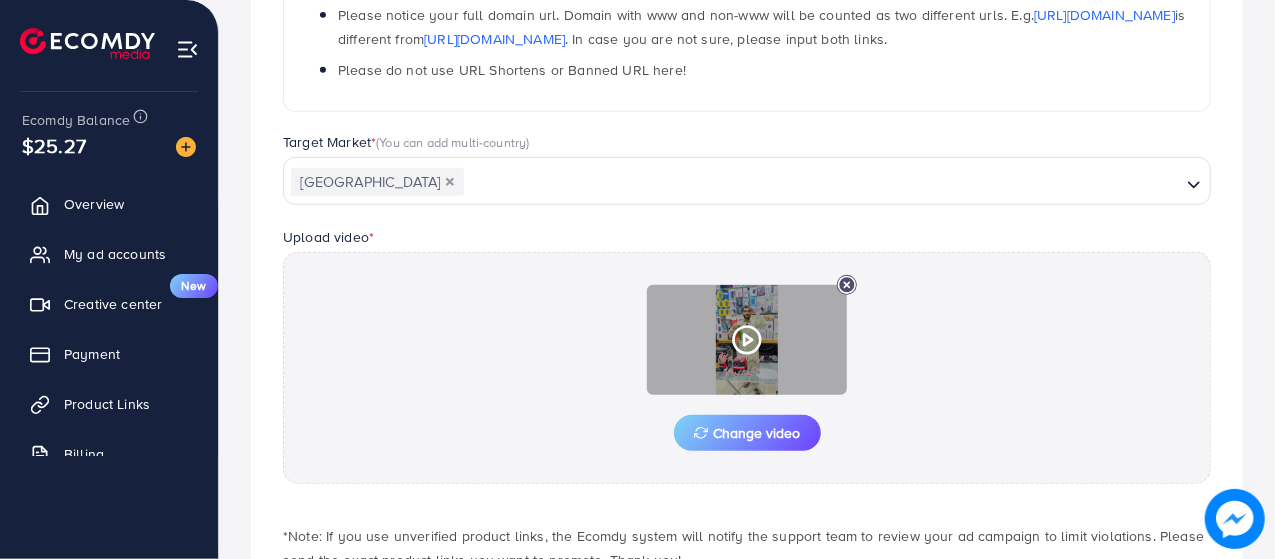 click 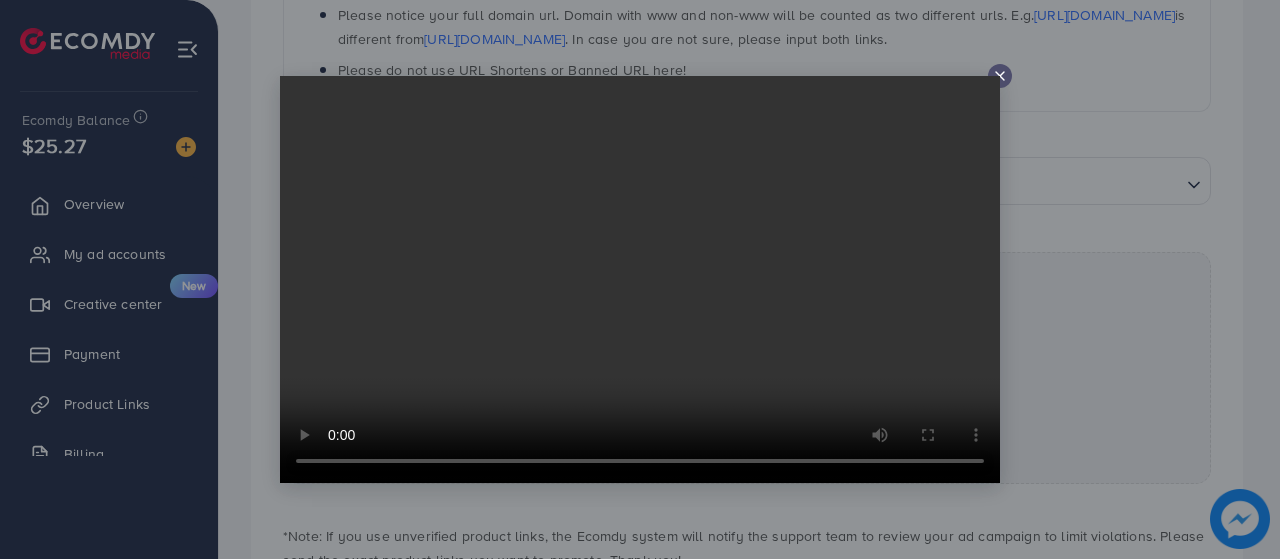 click at bounding box center (640, 279) 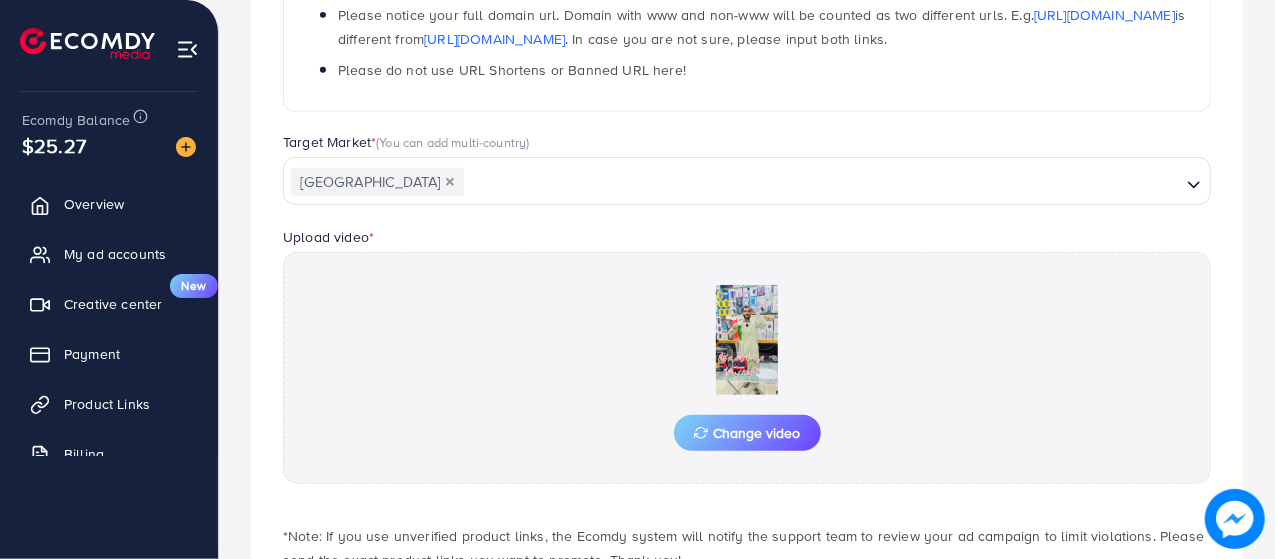 scroll, scrollTop: 600, scrollLeft: 0, axis: vertical 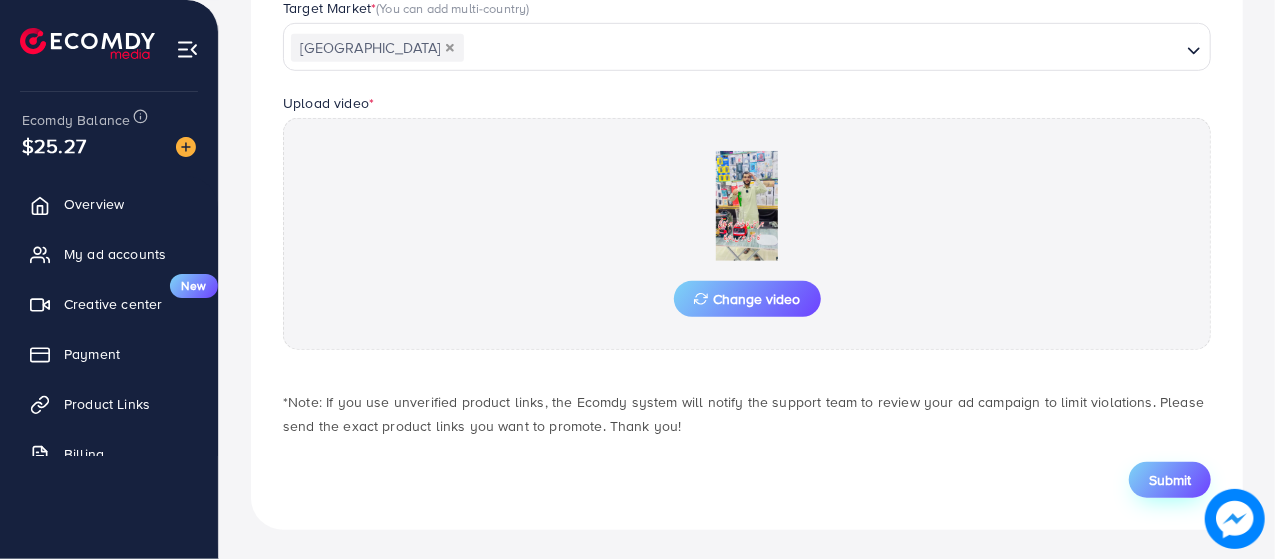 click on "Submit" at bounding box center [1170, 480] 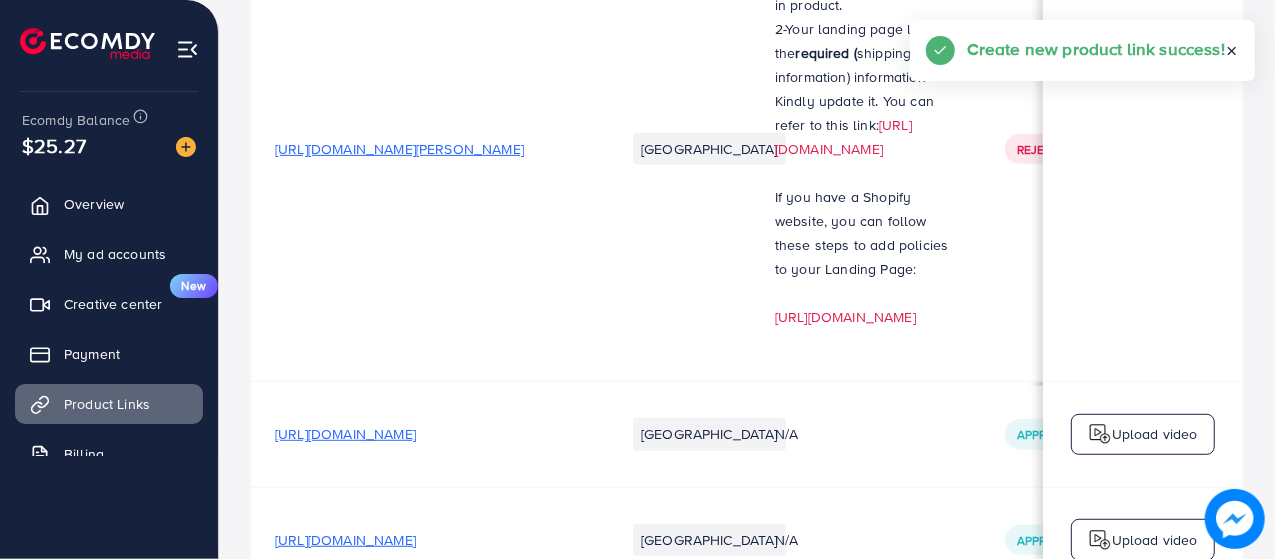 scroll, scrollTop: 0, scrollLeft: 0, axis: both 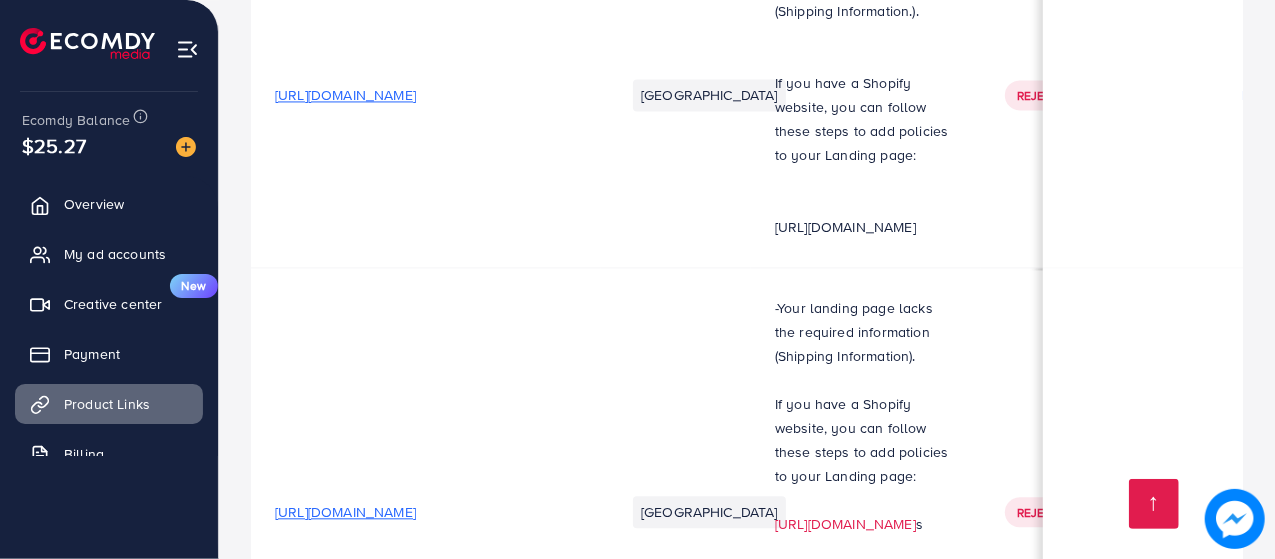click on "[URL][DOMAIN_NAME]›products›silver-crest-multi-functional-2-in-1-blender-2l-sc-1589" at bounding box center [545, 1570] 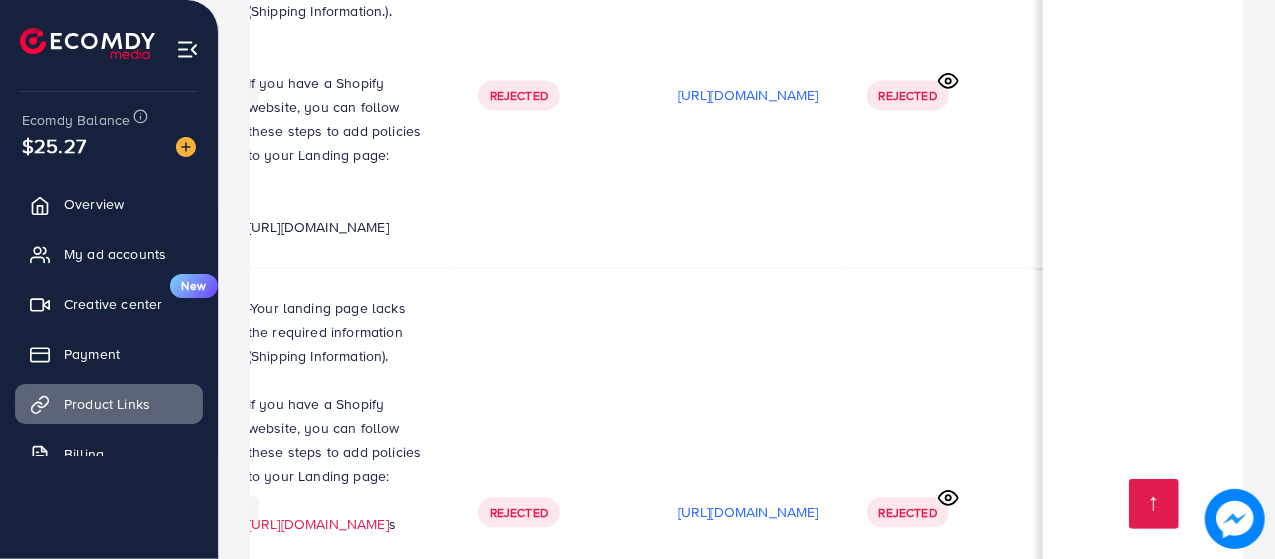 scroll, scrollTop: 0, scrollLeft: 691, axis: horizontal 